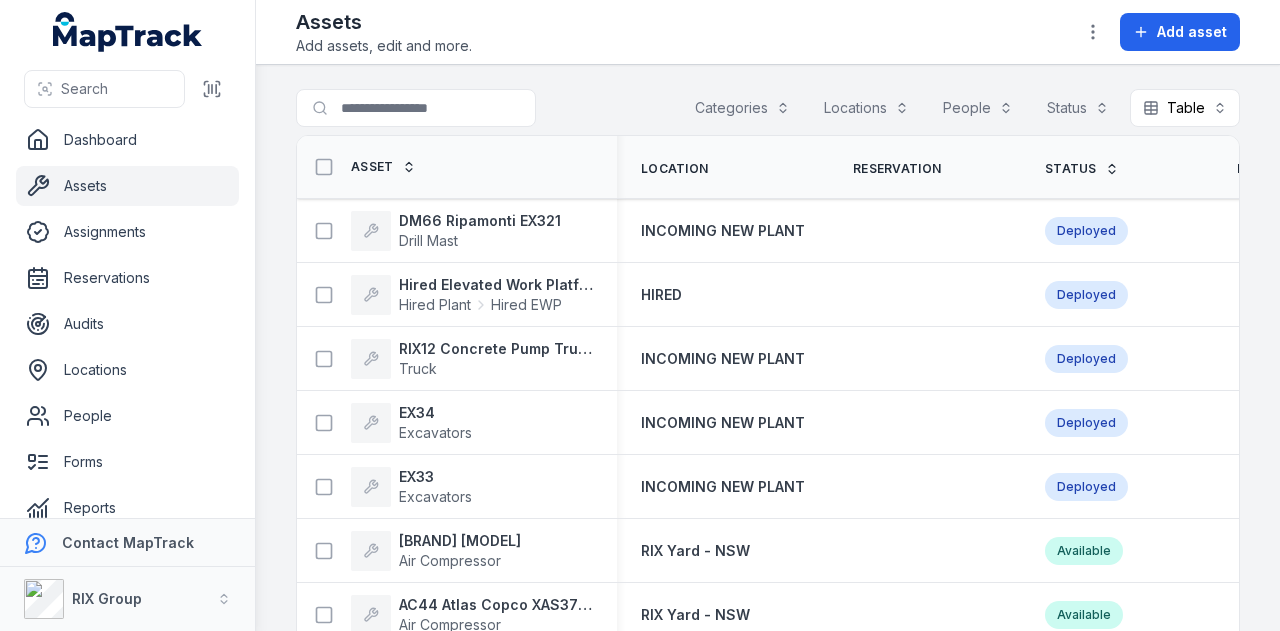 scroll, scrollTop: 0, scrollLeft: 0, axis: both 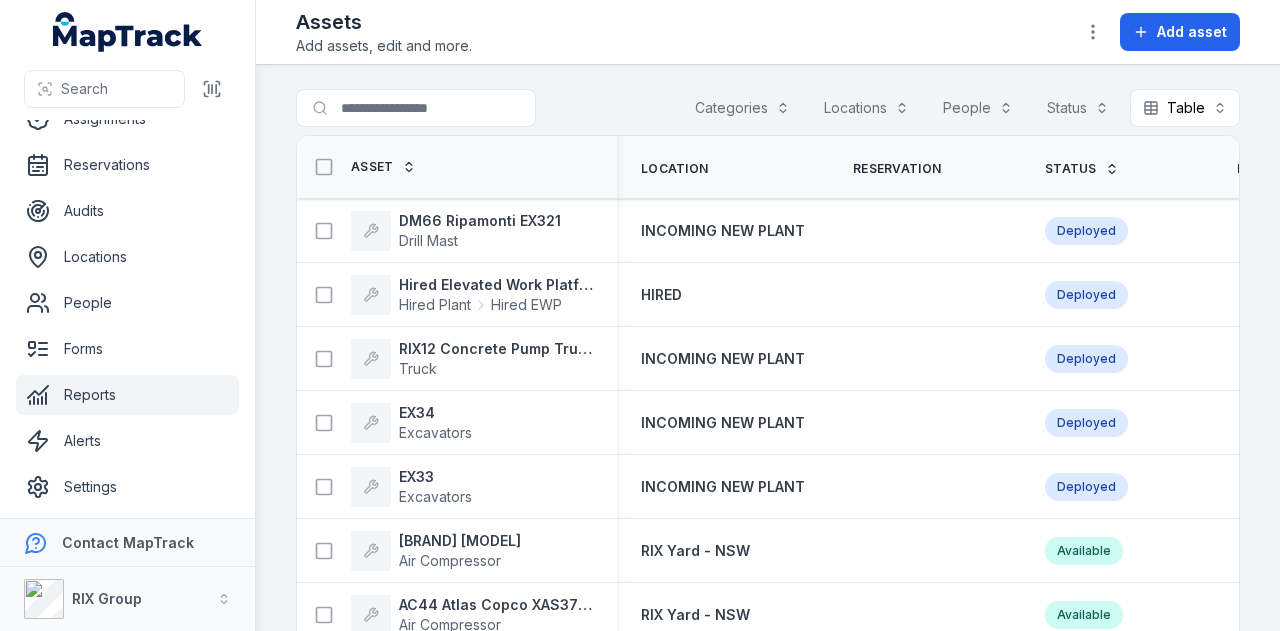 click on "Reports" at bounding box center (127, 395) 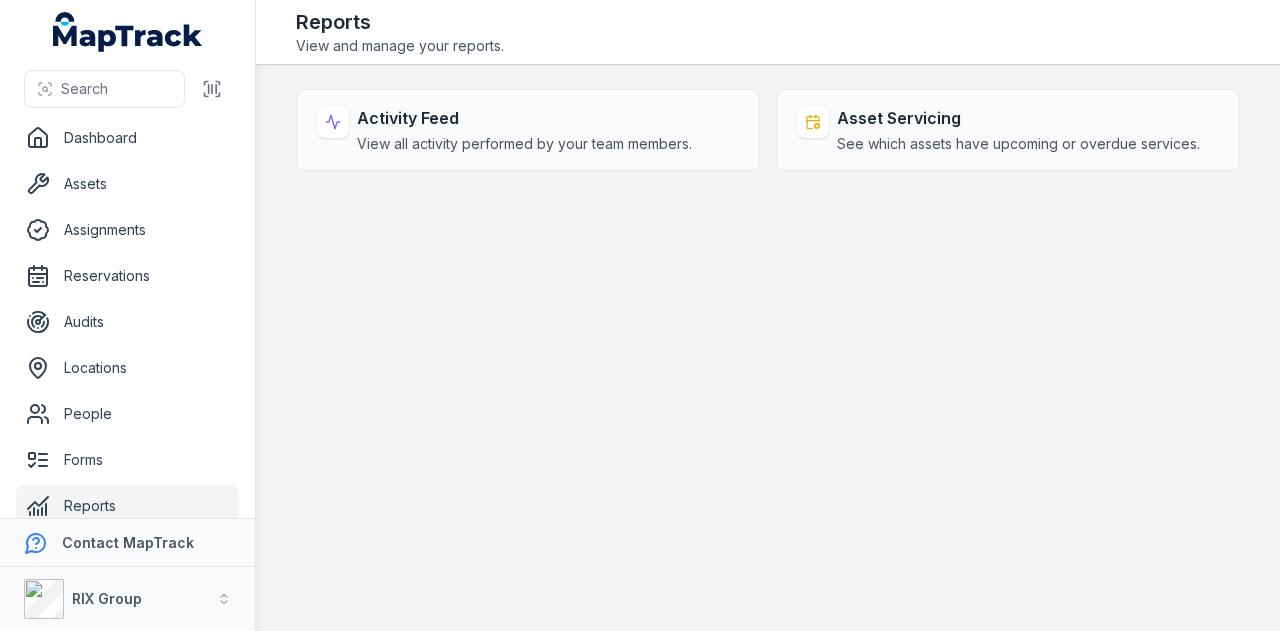 scroll, scrollTop: 0, scrollLeft: 0, axis: both 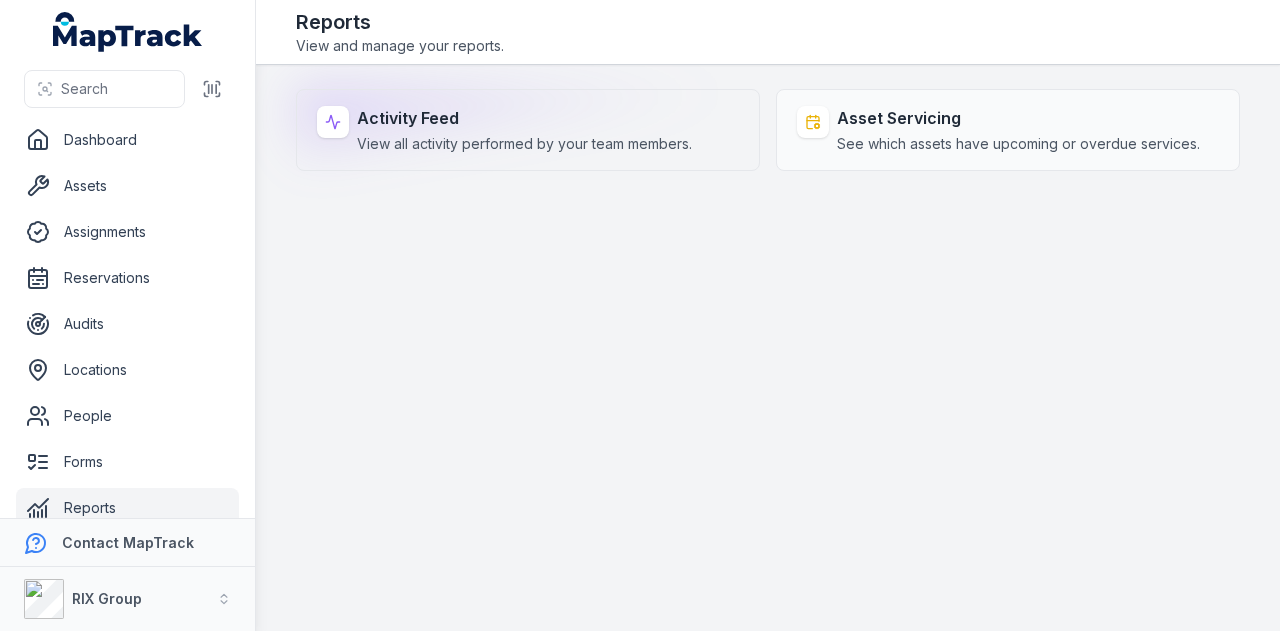 click on "View all activity performed by your team members." at bounding box center [524, 144] 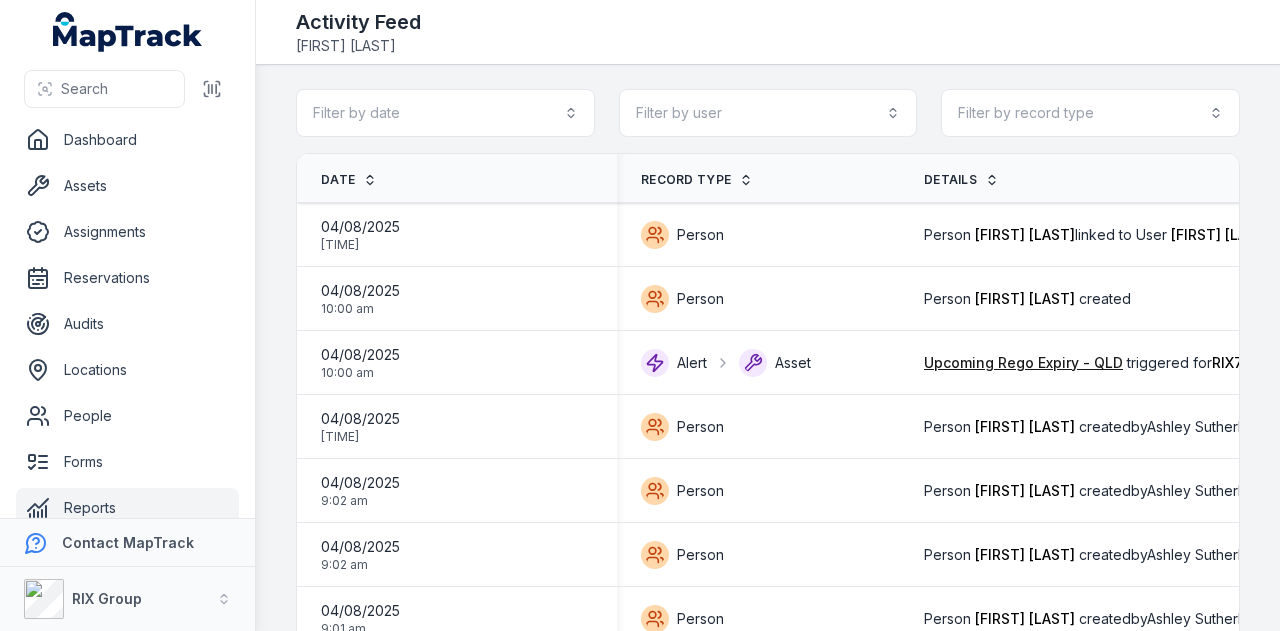 scroll, scrollTop: 0, scrollLeft: 0, axis: both 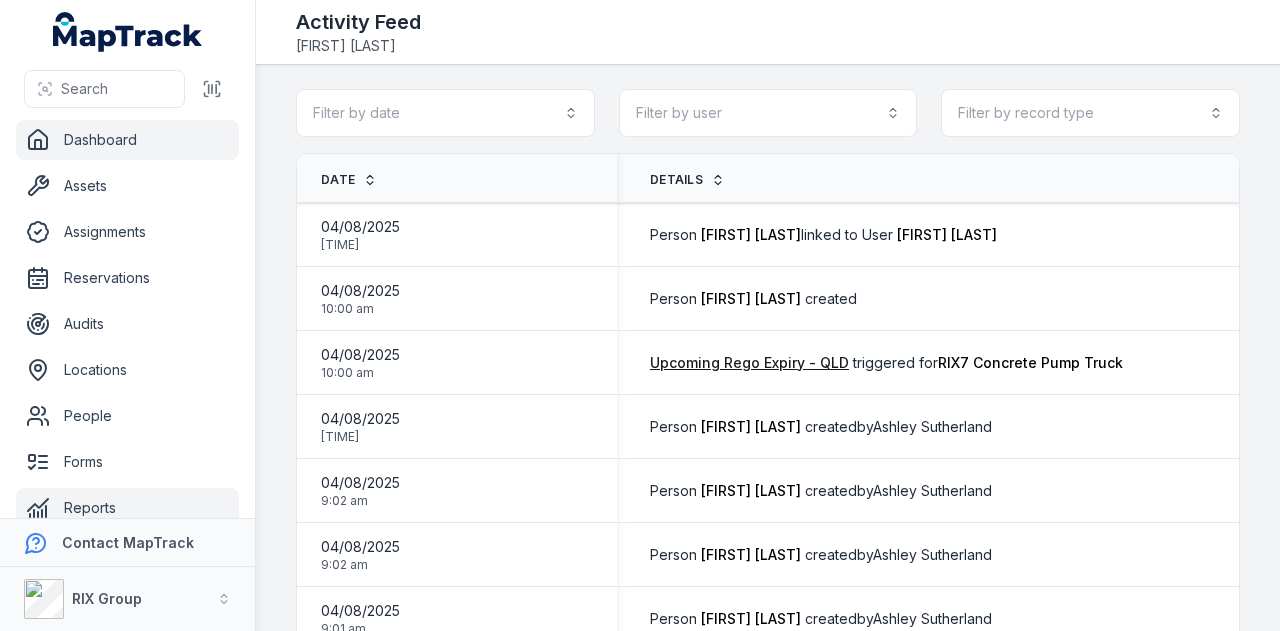 click on "Dashboard" at bounding box center (127, 140) 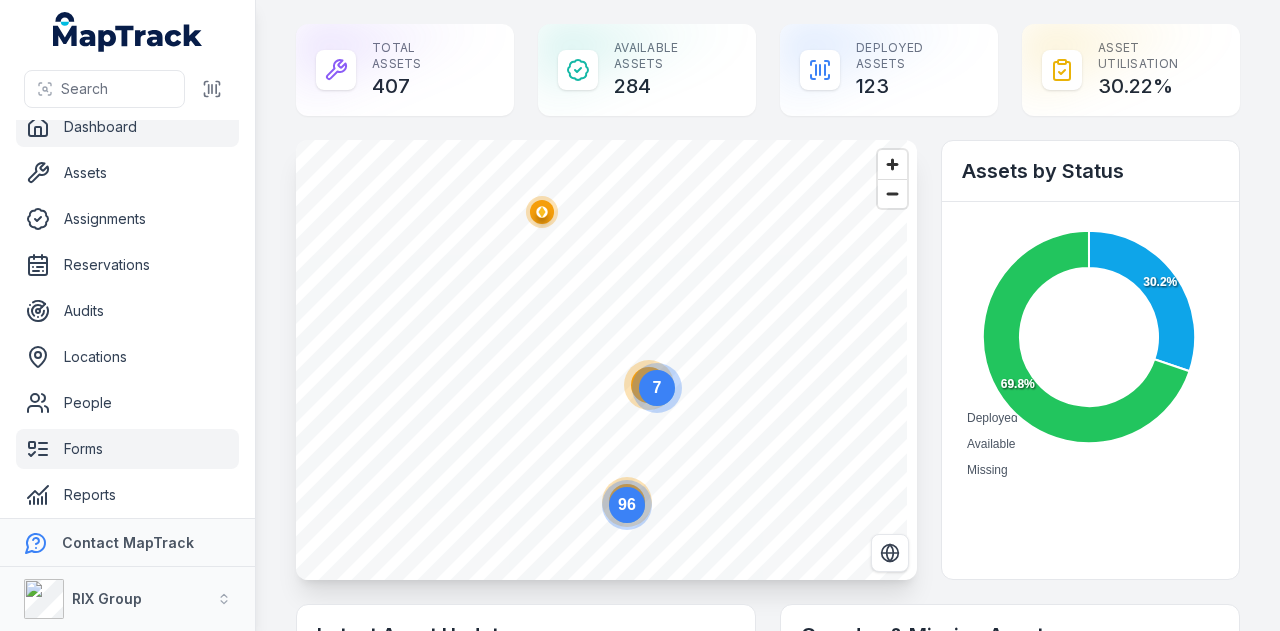 scroll, scrollTop: 113, scrollLeft: 0, axis: vertical 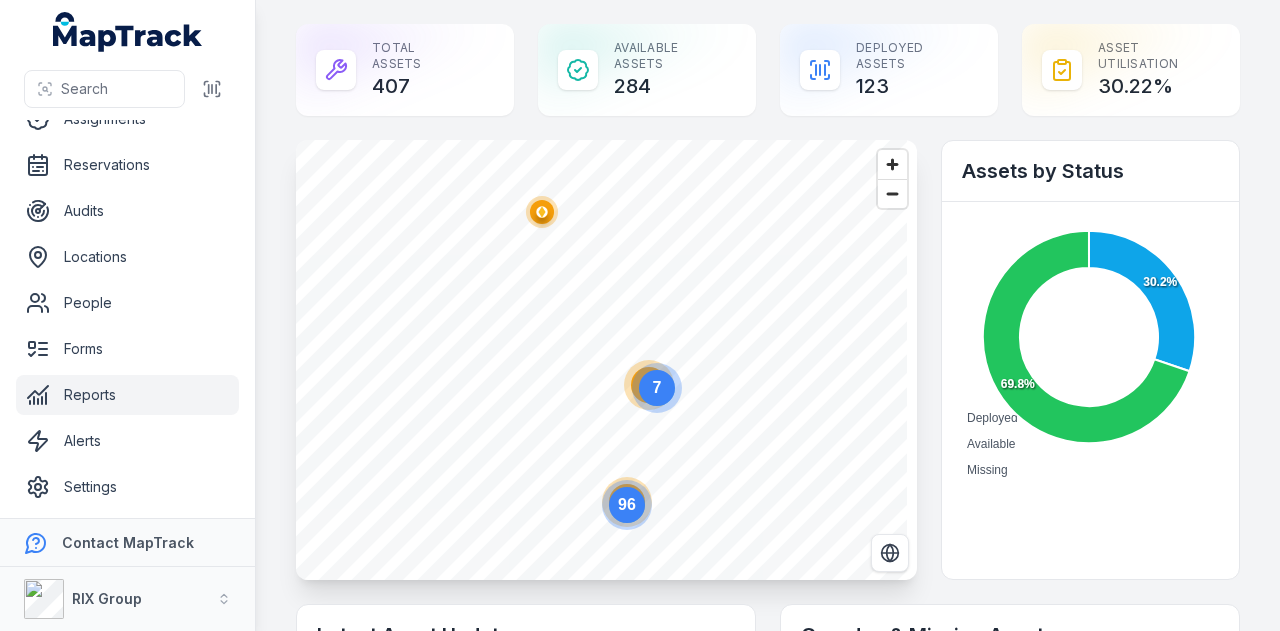 click on "Reports" at bounding box center [127, 395] 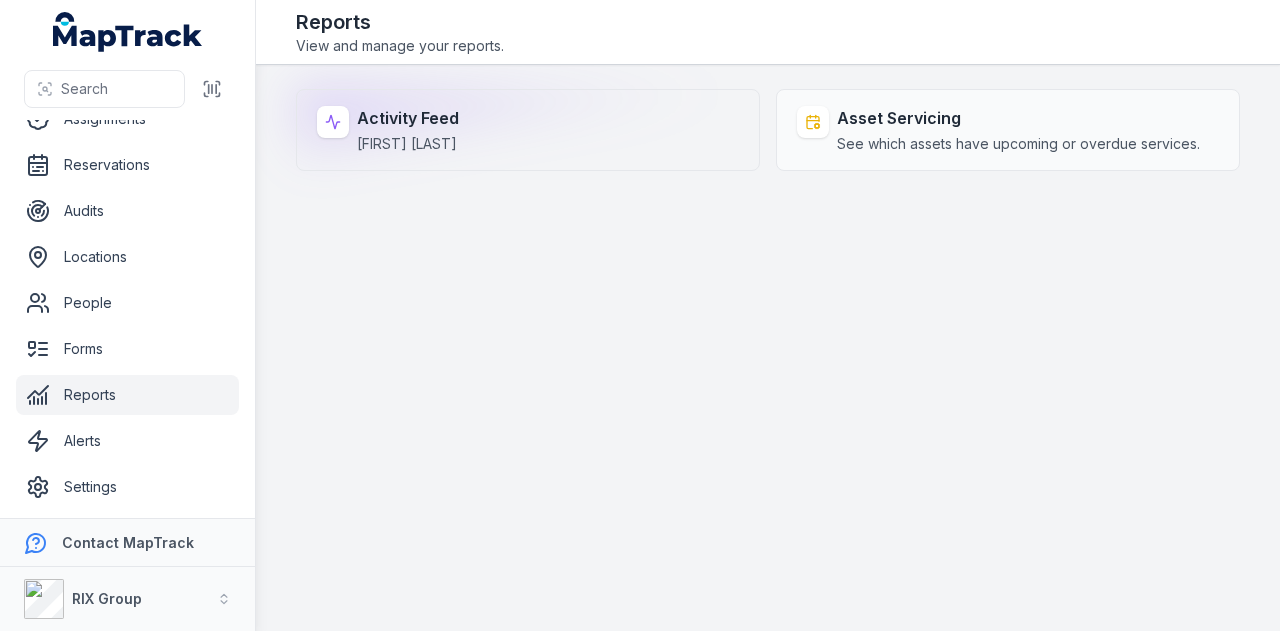 click on "[FIRST] [LAST]" at bounding box center (408, 144) 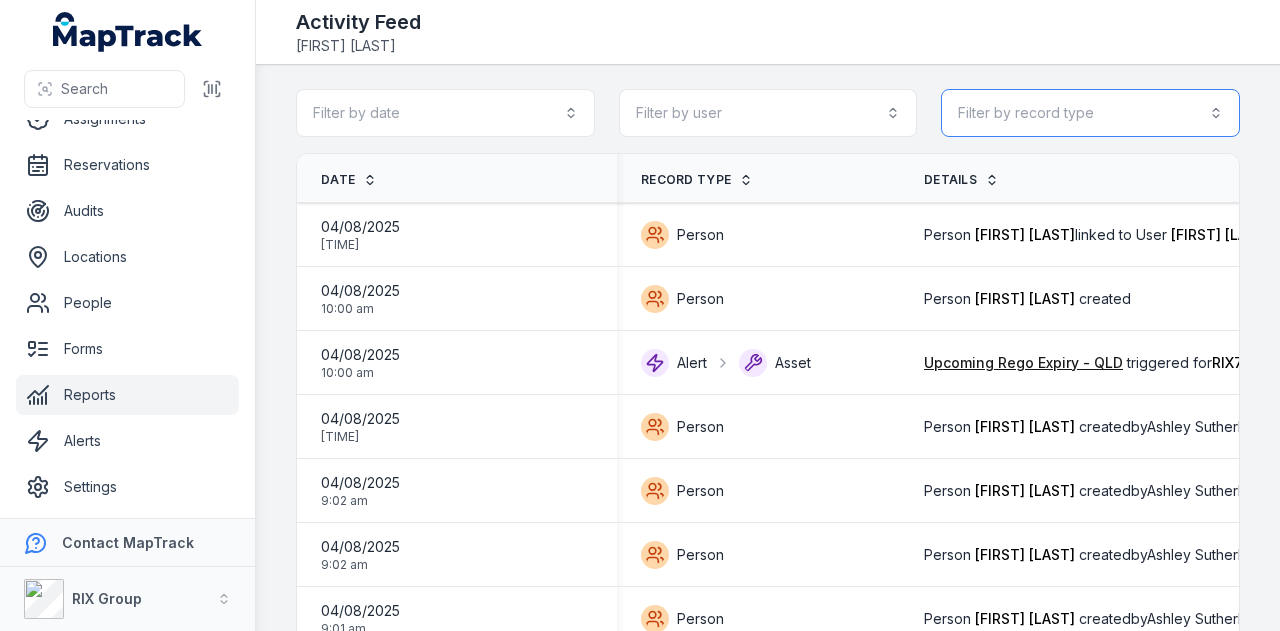 click on "Filter by record type" at bounding box center [1090, 113] 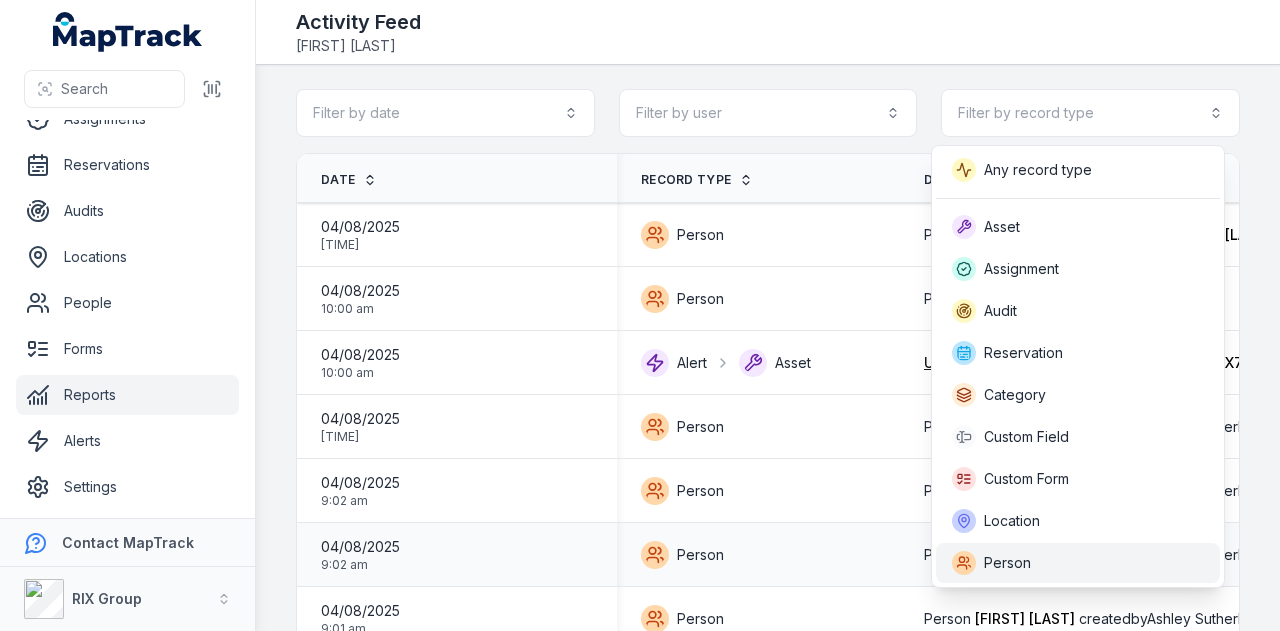 drag, startPoint x: 1053, startPoint y: 563, endPoint x: 1069, endPoint y: 551, distance: 20 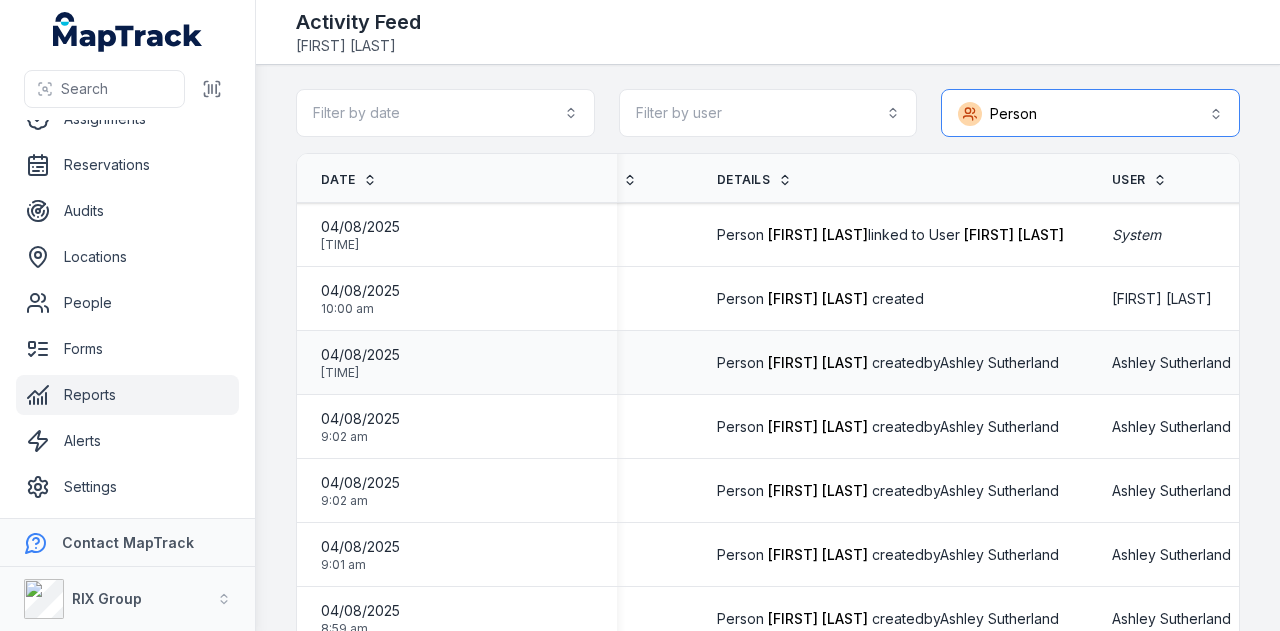 scroll, scrollTop: 0, scrollLeft: 114, axis: horizontal 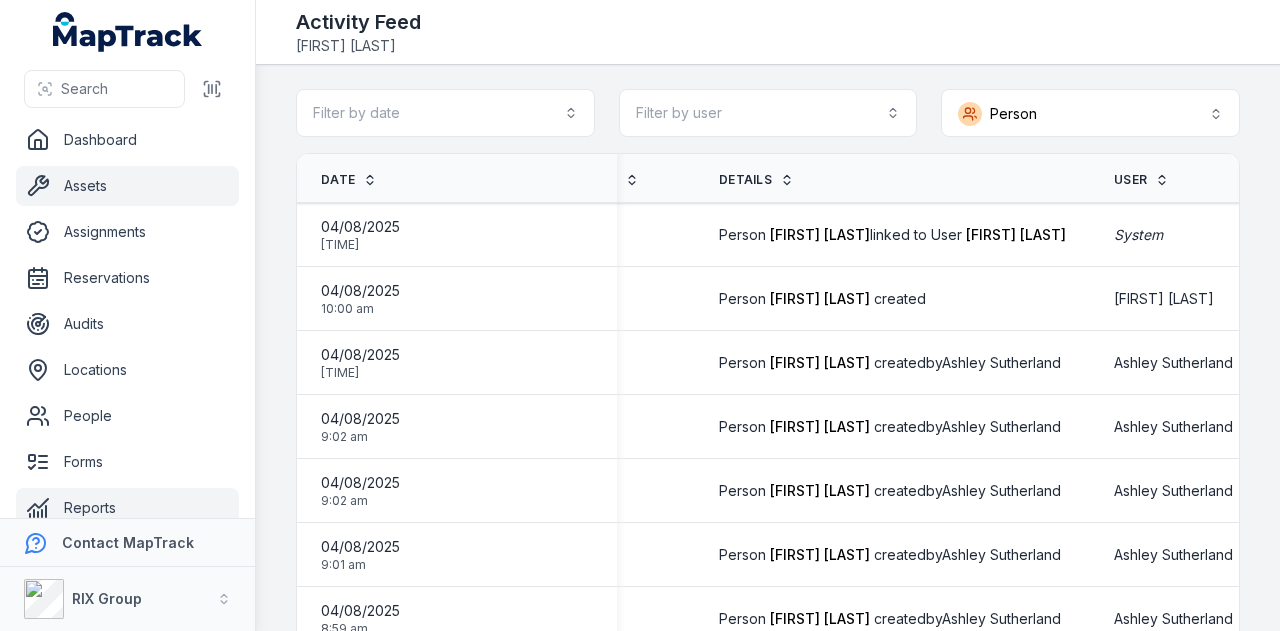 click on "Assets" at bounding box center [127, 186] 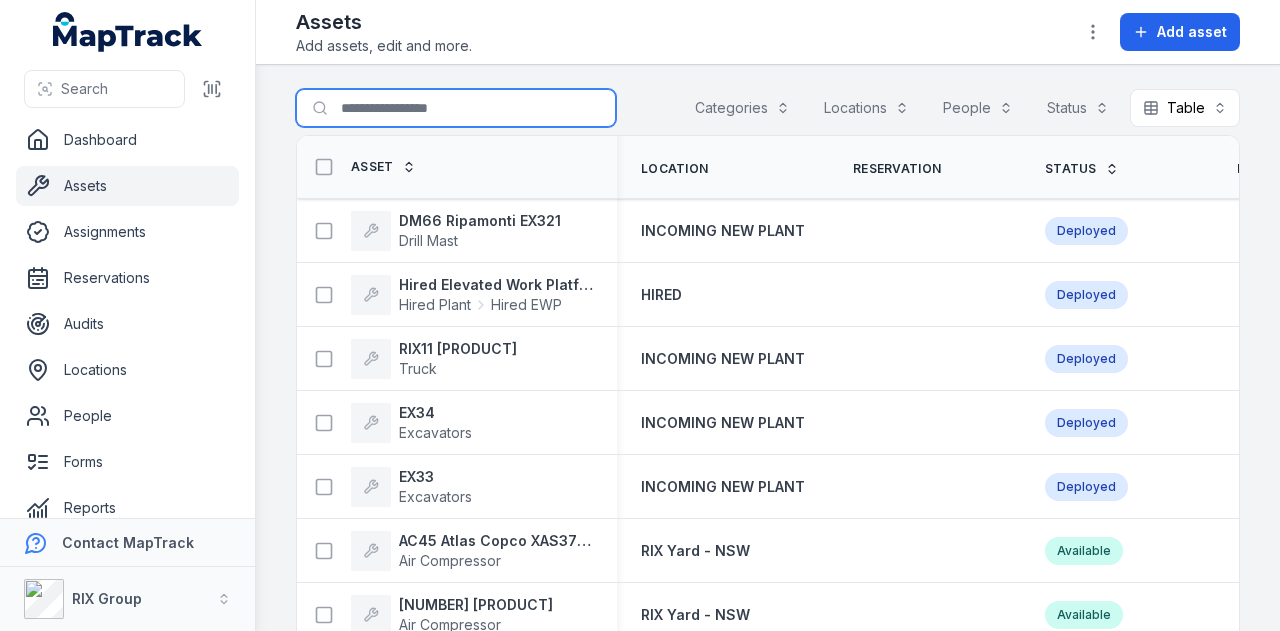 click on "Search for  assets" at bounding box center [456, 108] 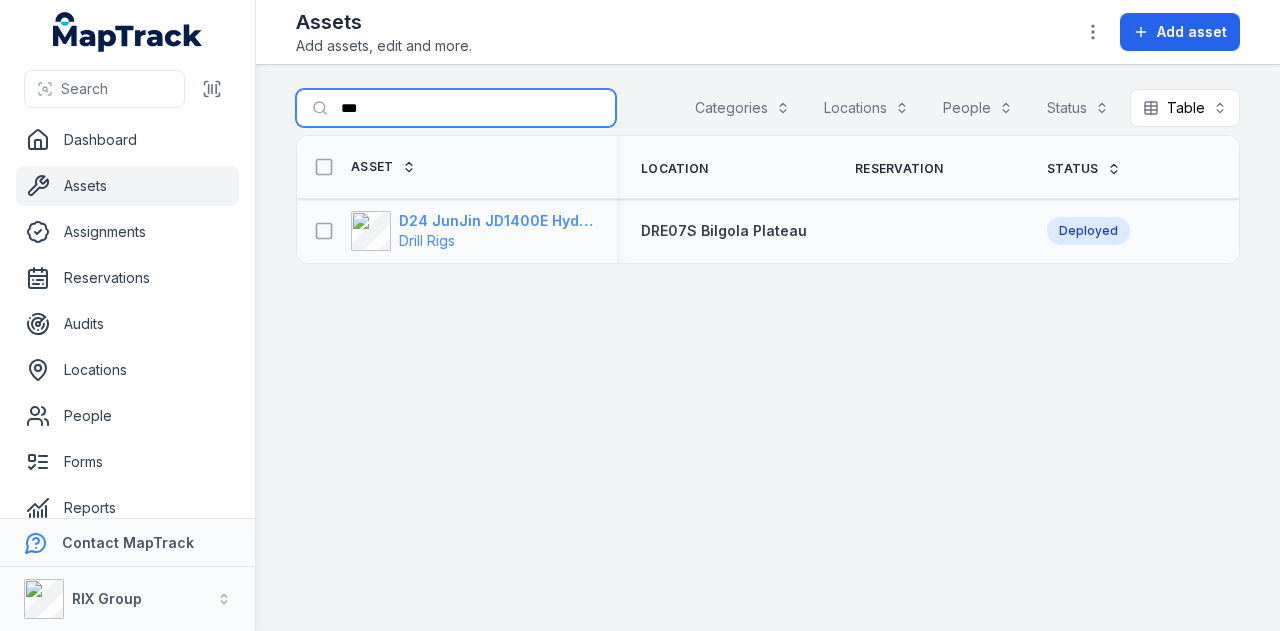 type on "***" 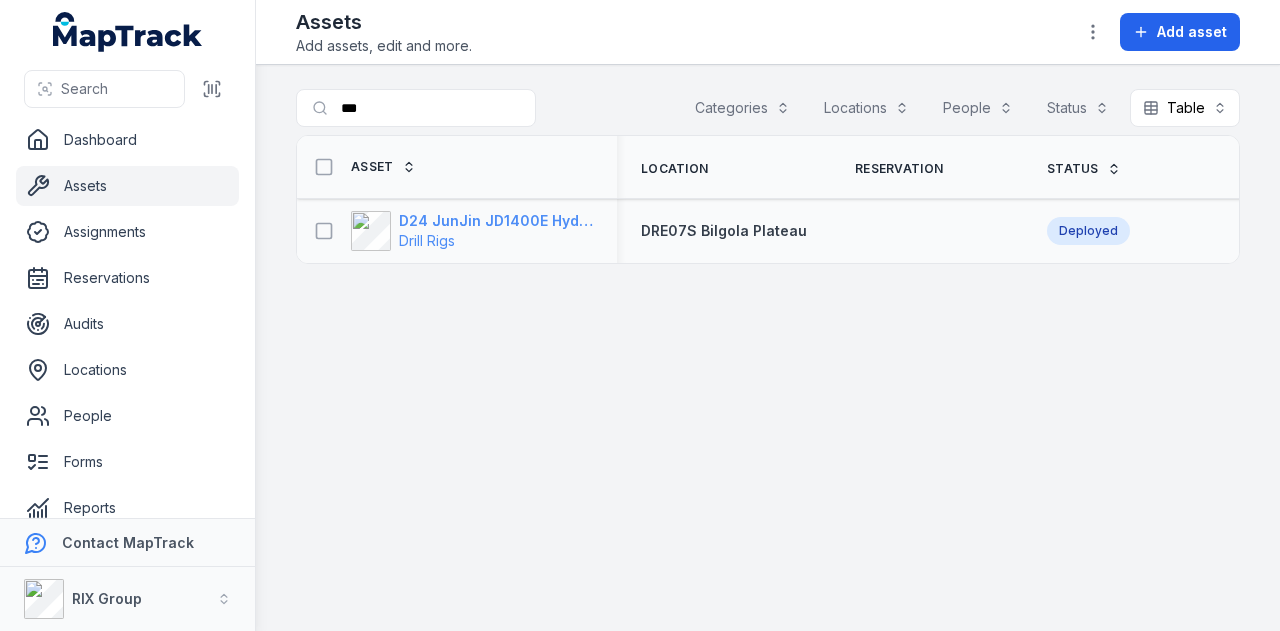 click on "D24 JunJin JD1400E Hydraulic Drill Rig" at bounding box center (496, 221) 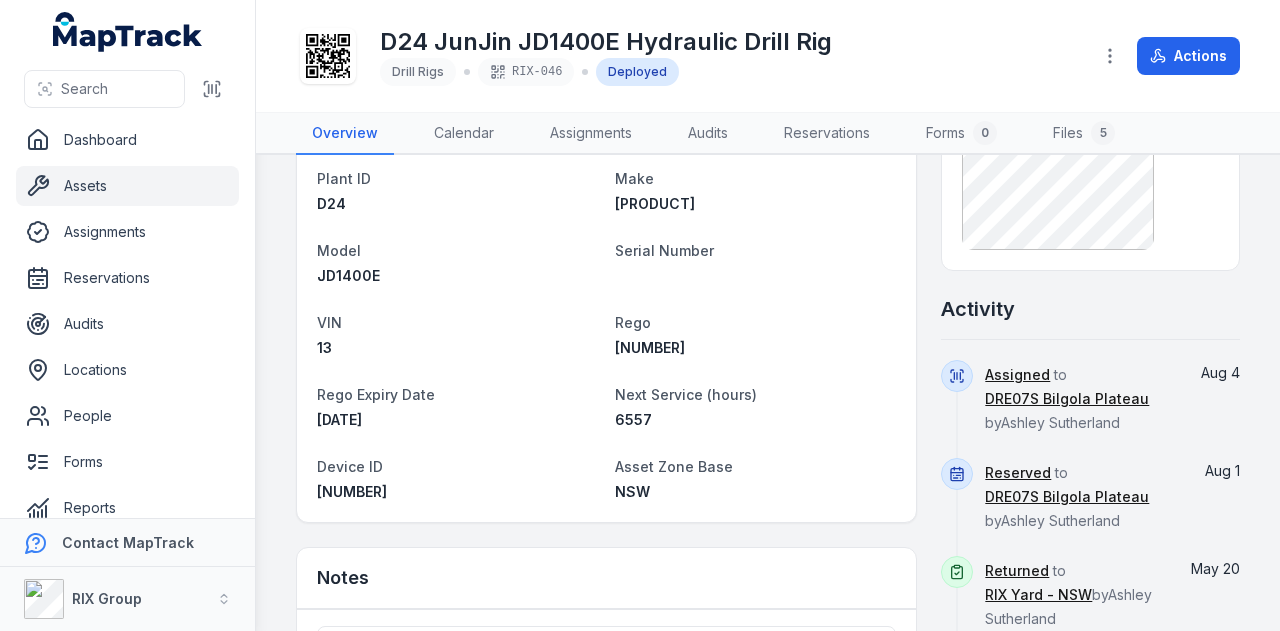scroll, scrollTop: 42, scrollLeft: 0, axis: vertical 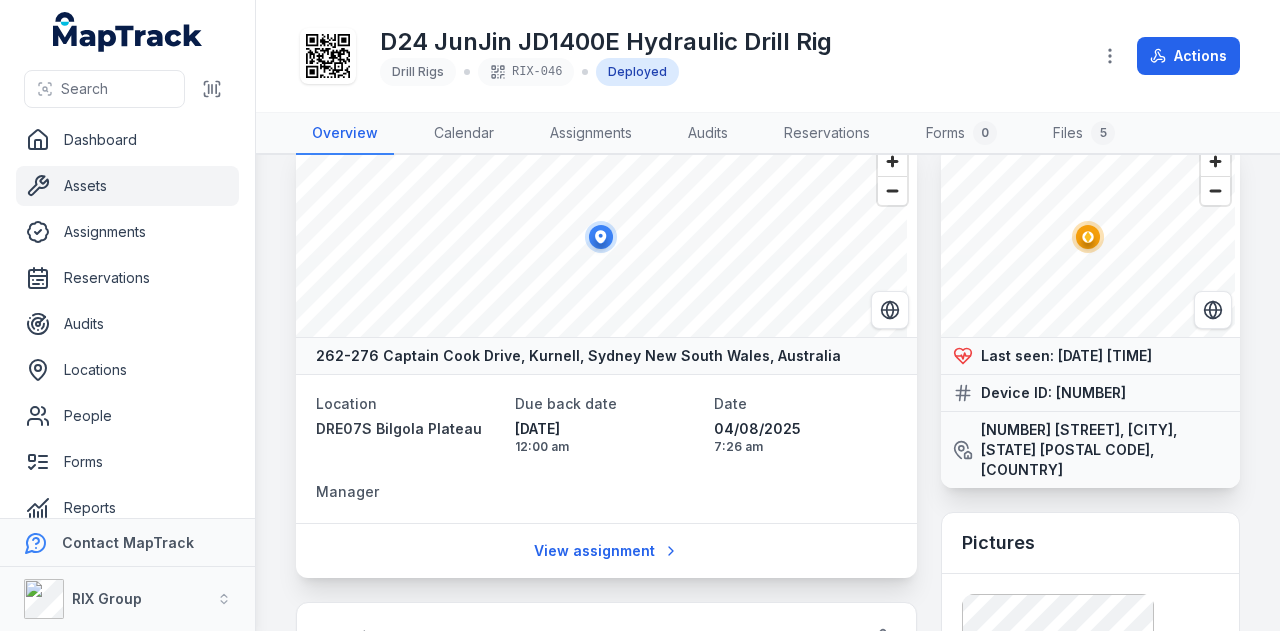 click on "Assets" at bounding box center [127, 186] 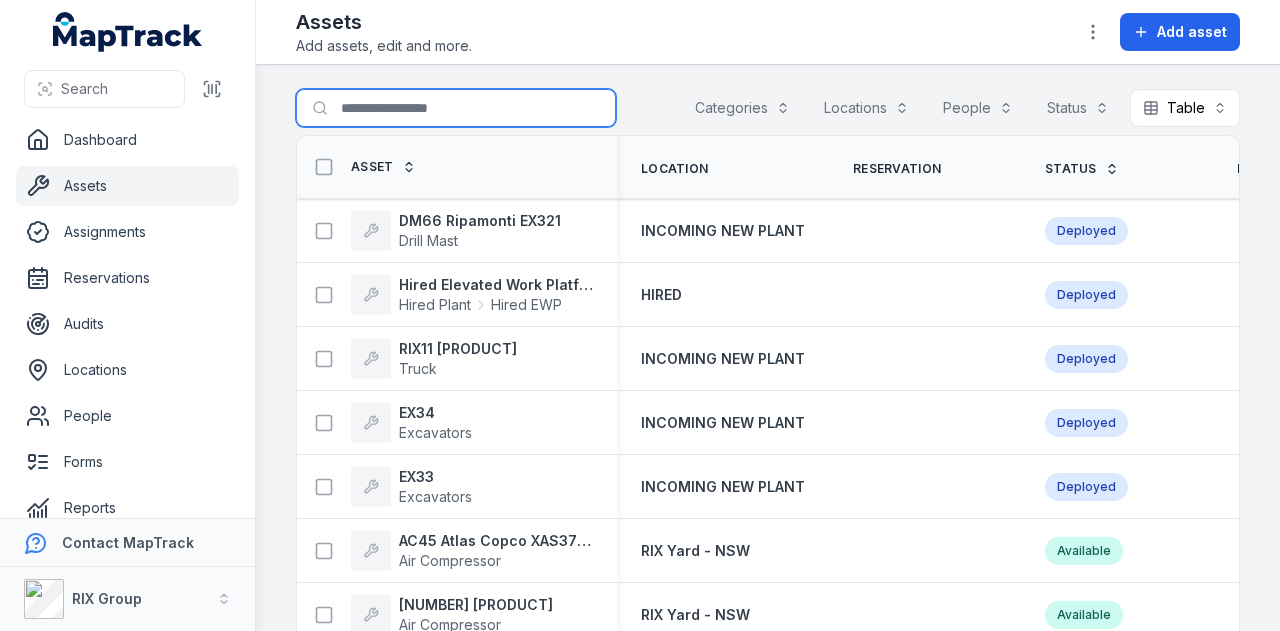 click on "Search for  assets" at bounding box center (456, 108) 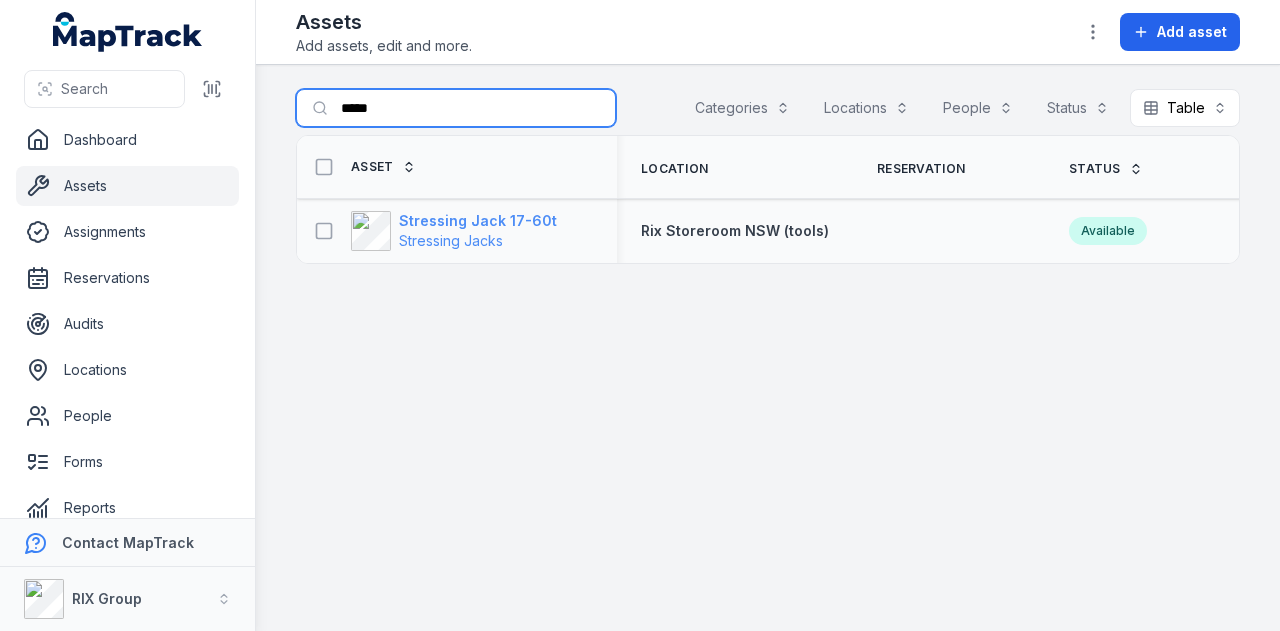 type on "*****" 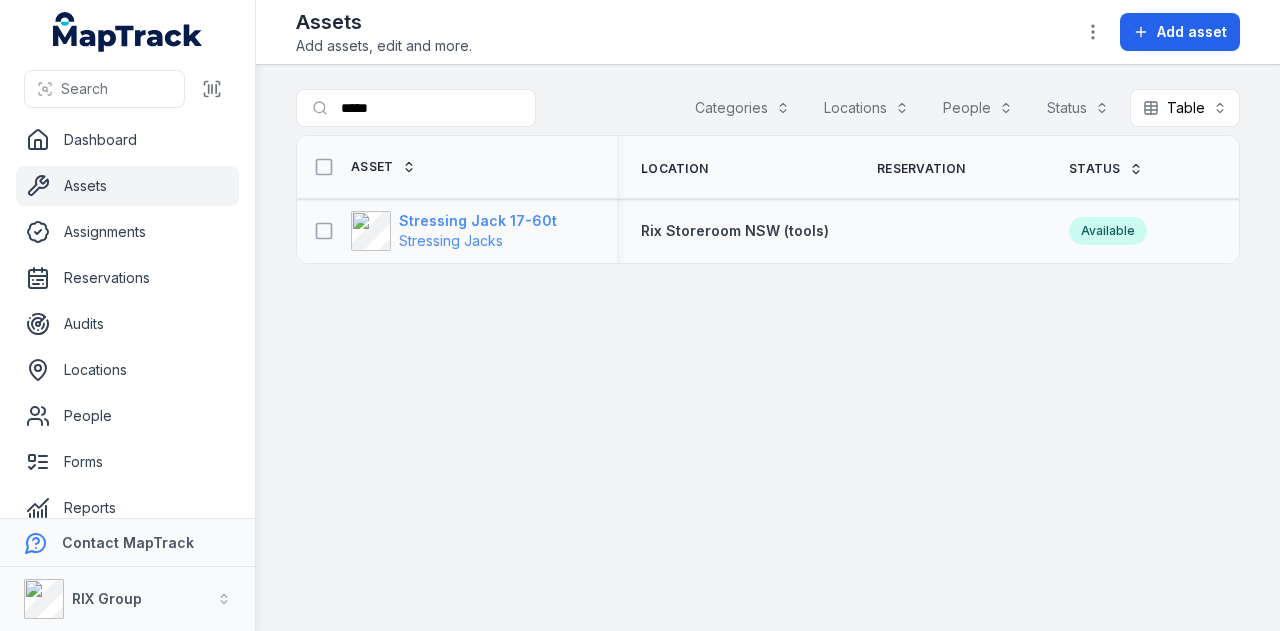 click on "Stressing Jack 17-60t" at bounding box center [478, 221] 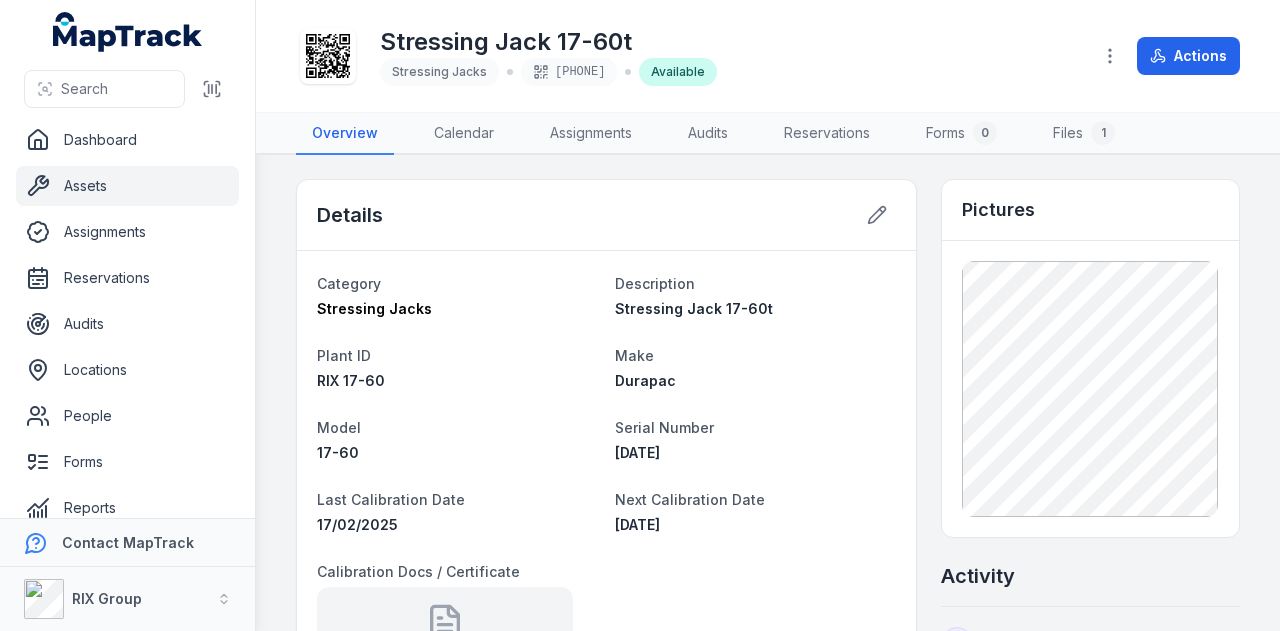 scroll, scrollTop: 100, scrollLeft: 0, axis: vertical 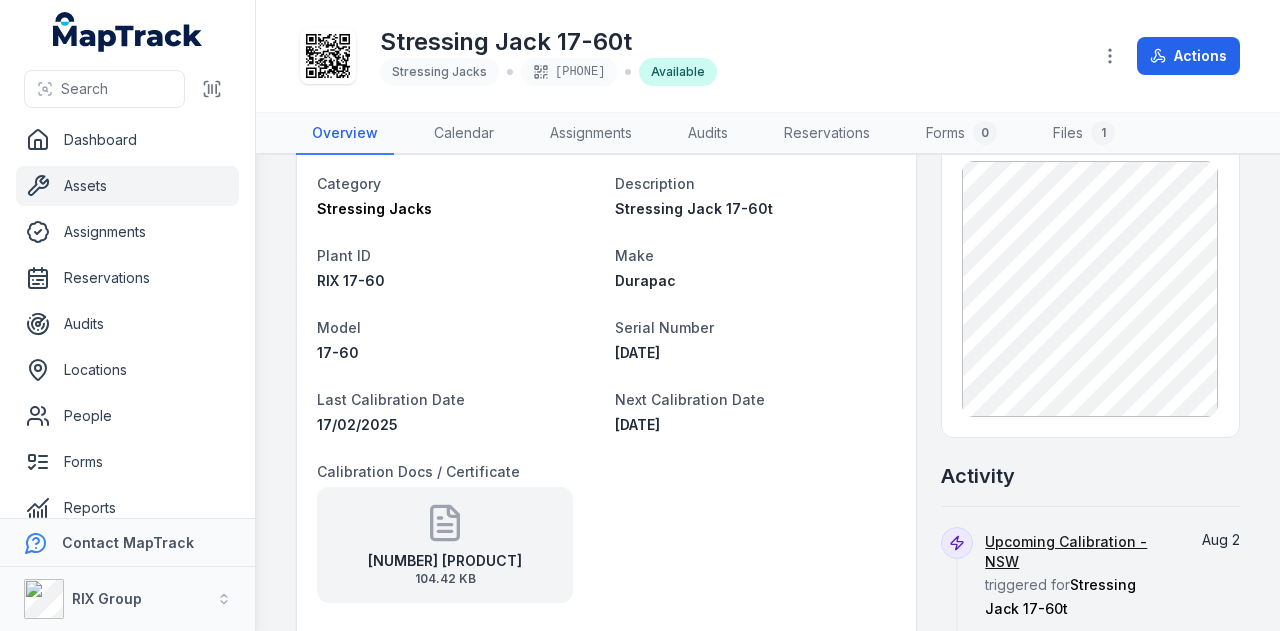 click on "Stressing Jack 17-60t Stressing Jacks 456-532-157 Available Actions" at bounding box center (768, 56) 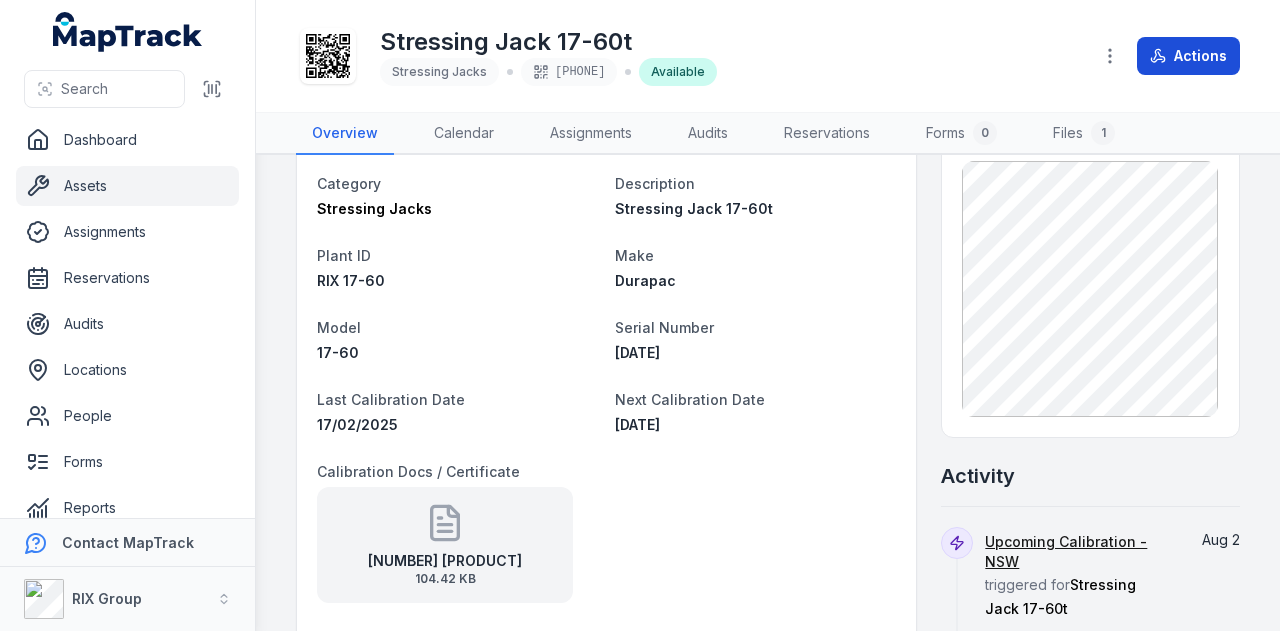 click on "Actions" at bounding box center (1188, 56) 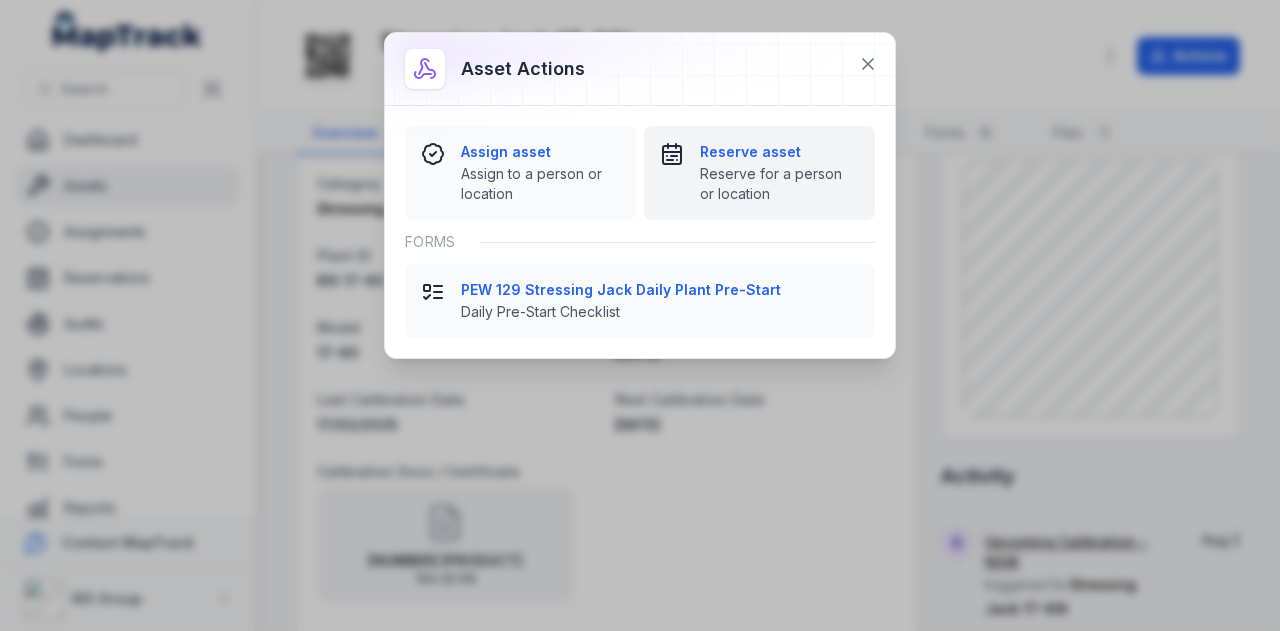 click on "Reserve asset" at bounding box center (779, 152) 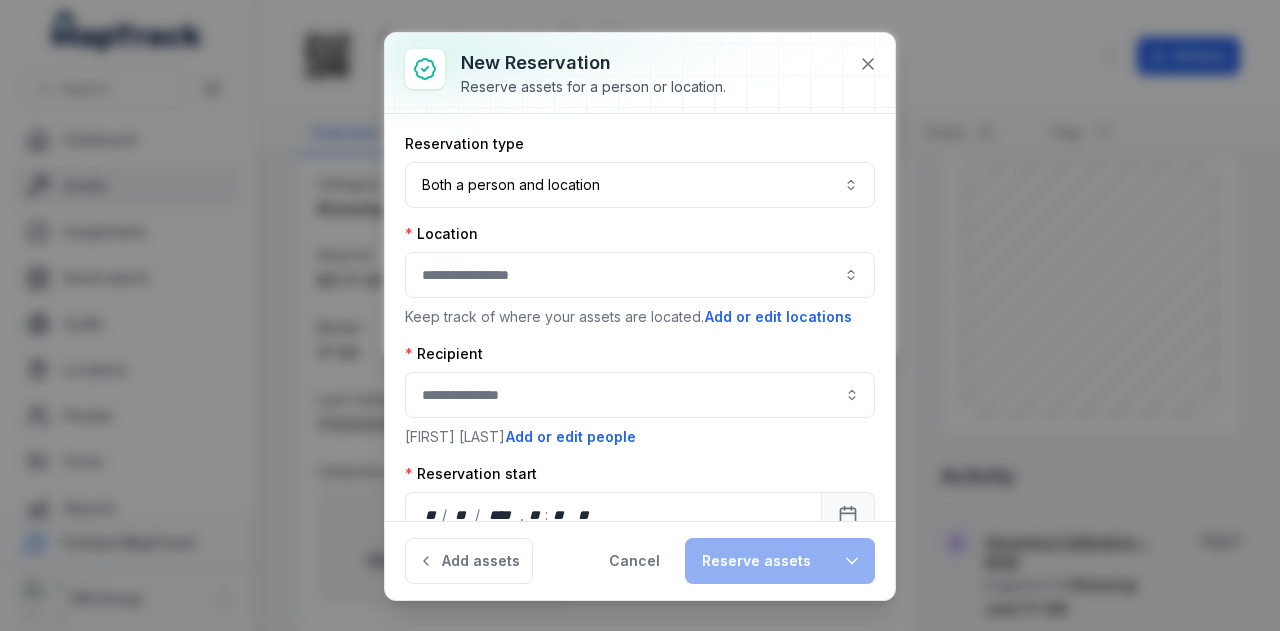 click at bounding box center (640, 275) 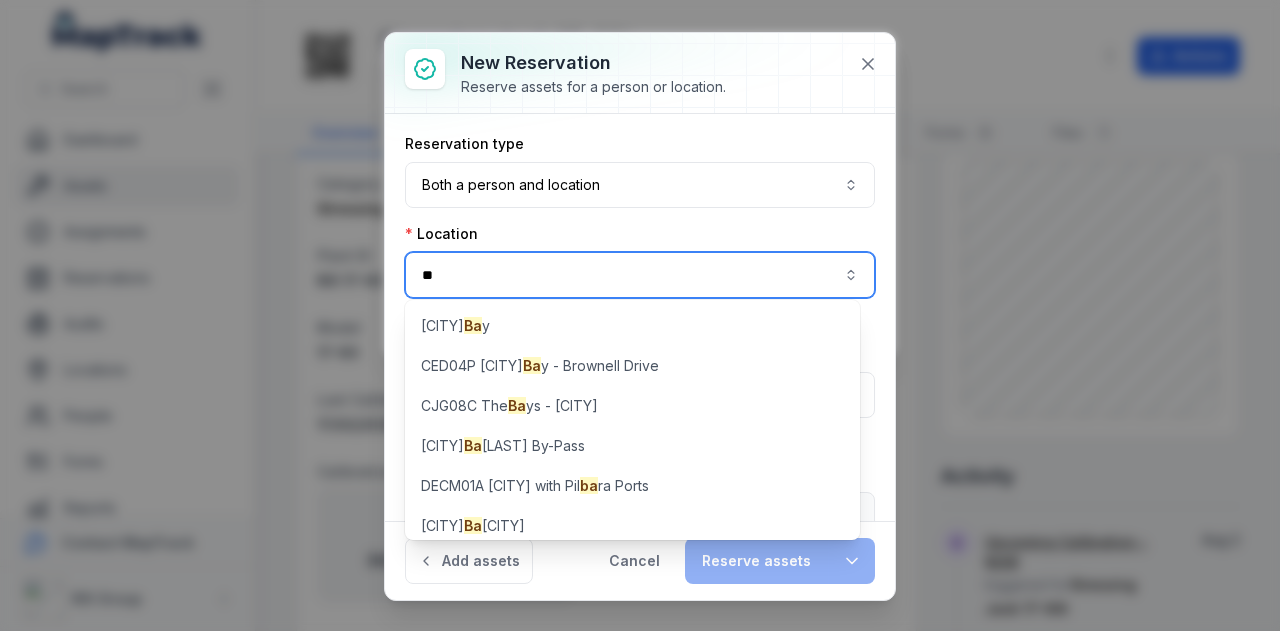 type on "*" 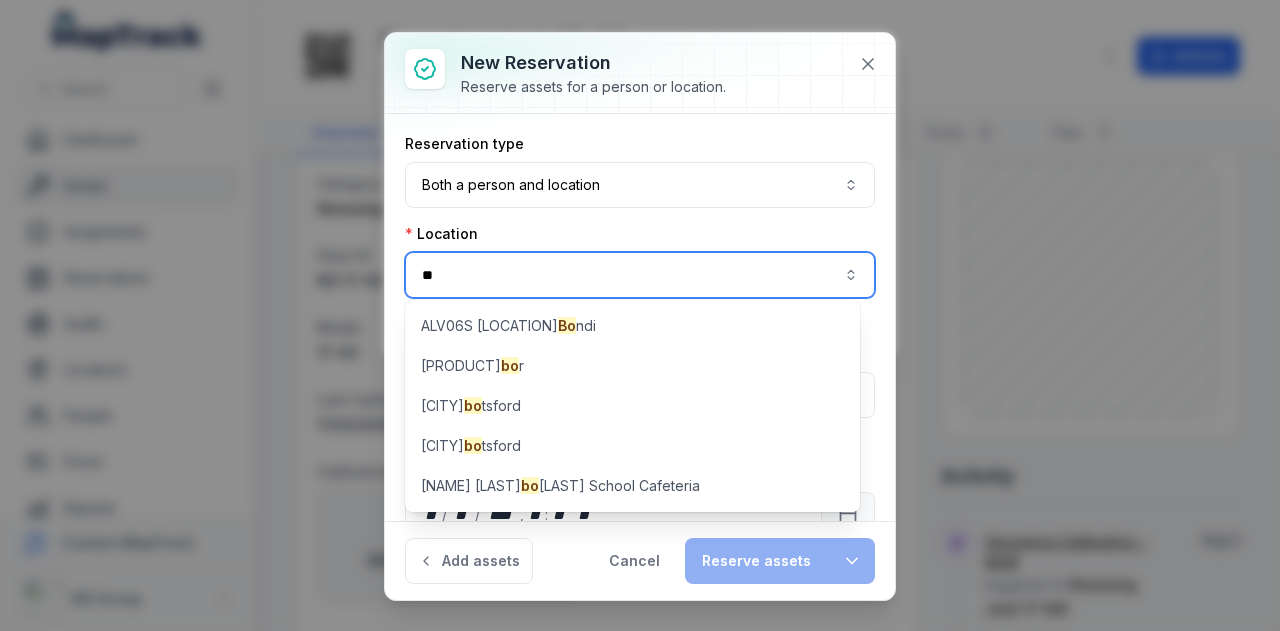 scroll, scrollTop: 0, scrollLeft: 0, axis: both 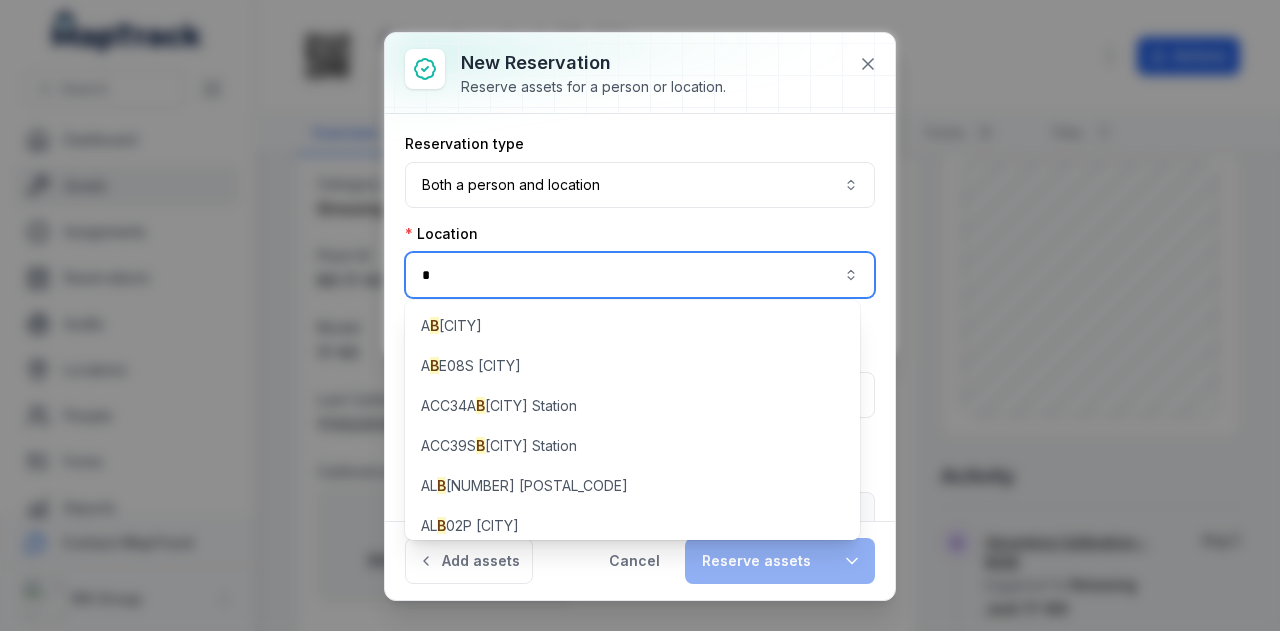 type 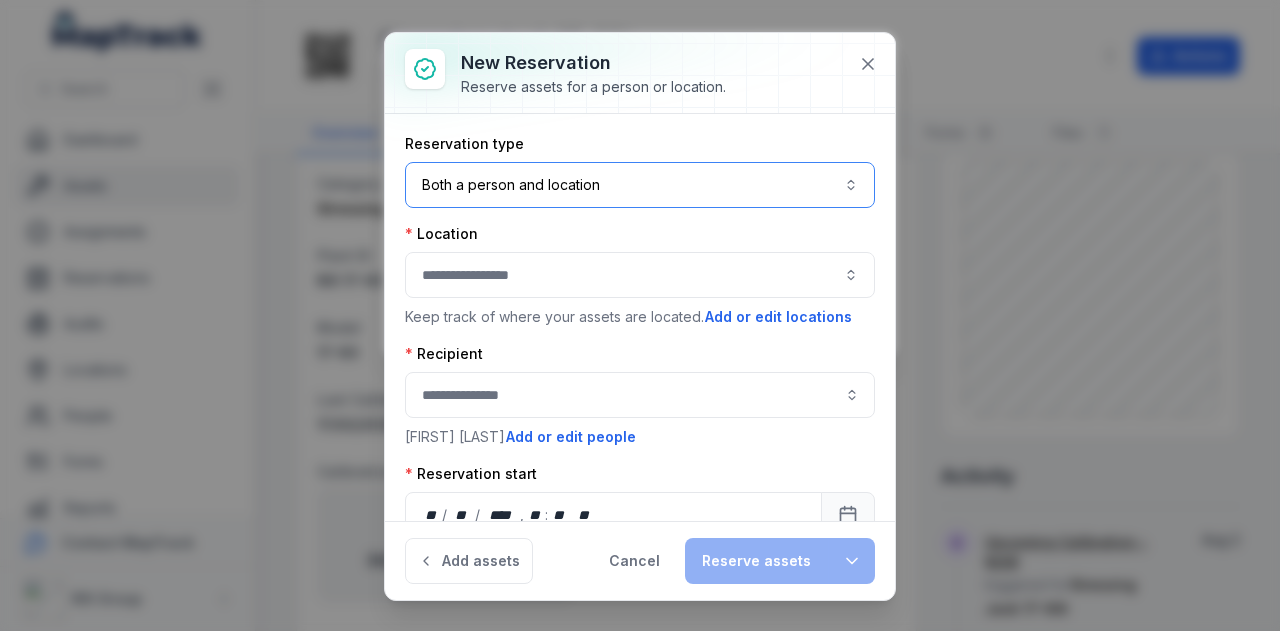 click on "[PRODUCT] [PRODUCT]" at bounding box center (640, 185) 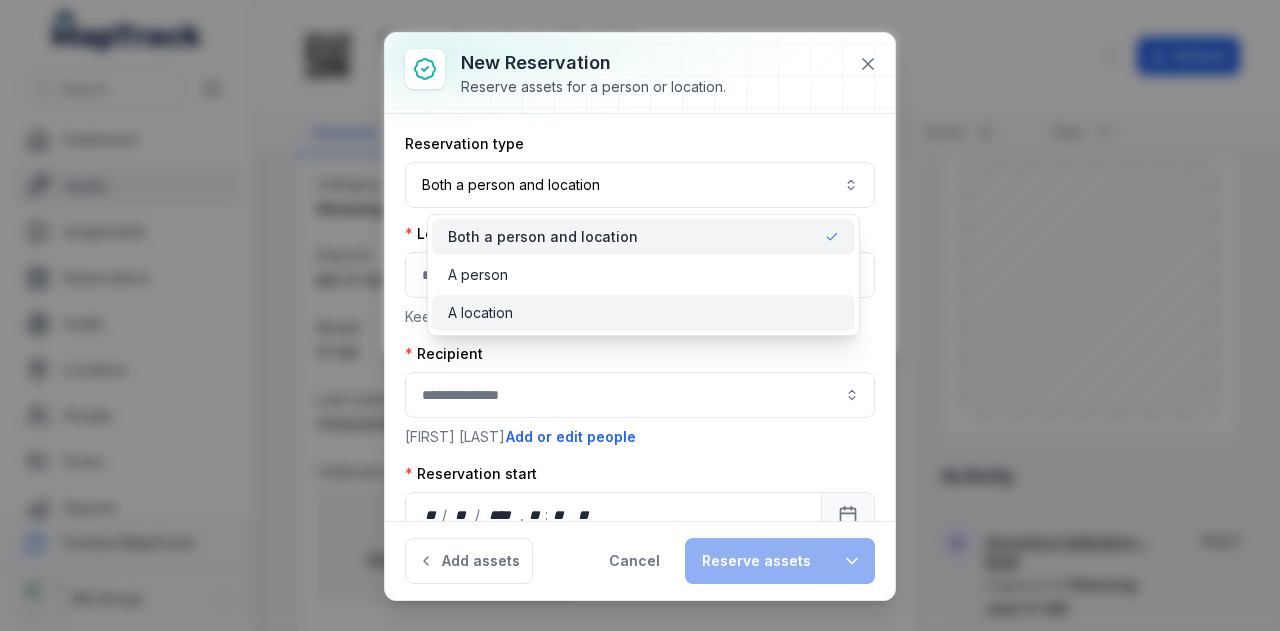 click on "A location" at bounding box center (643, 313) 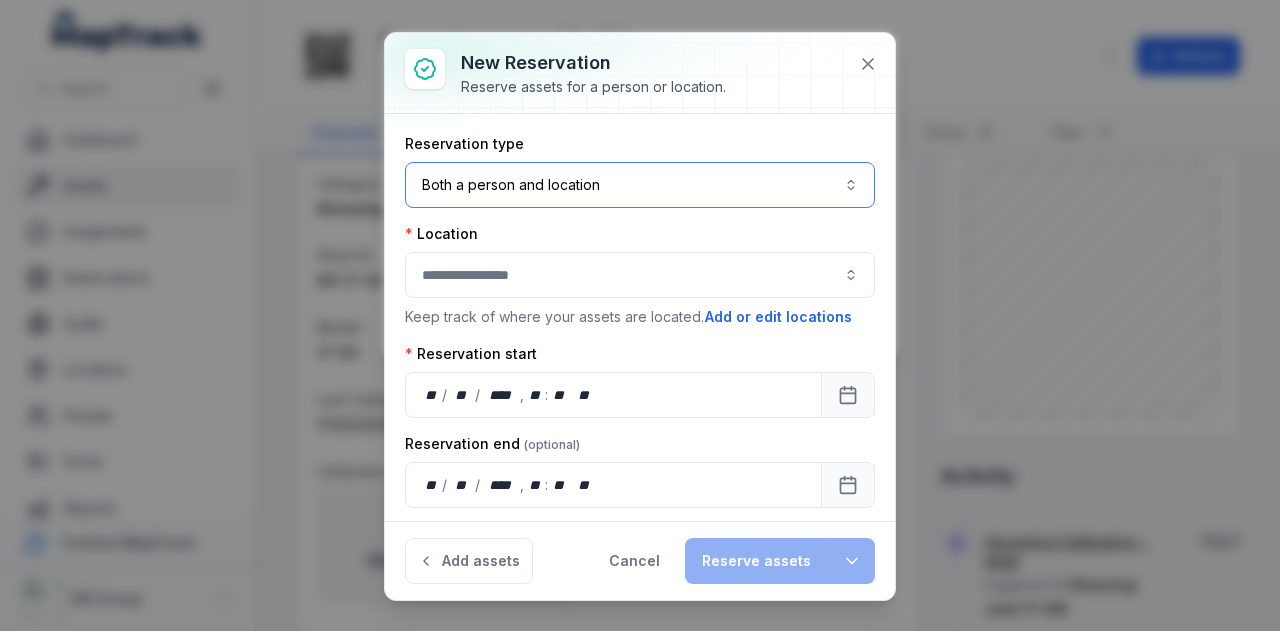click on "[PRODUCT] [PRODUCT]" at bounding box center (640, 185) 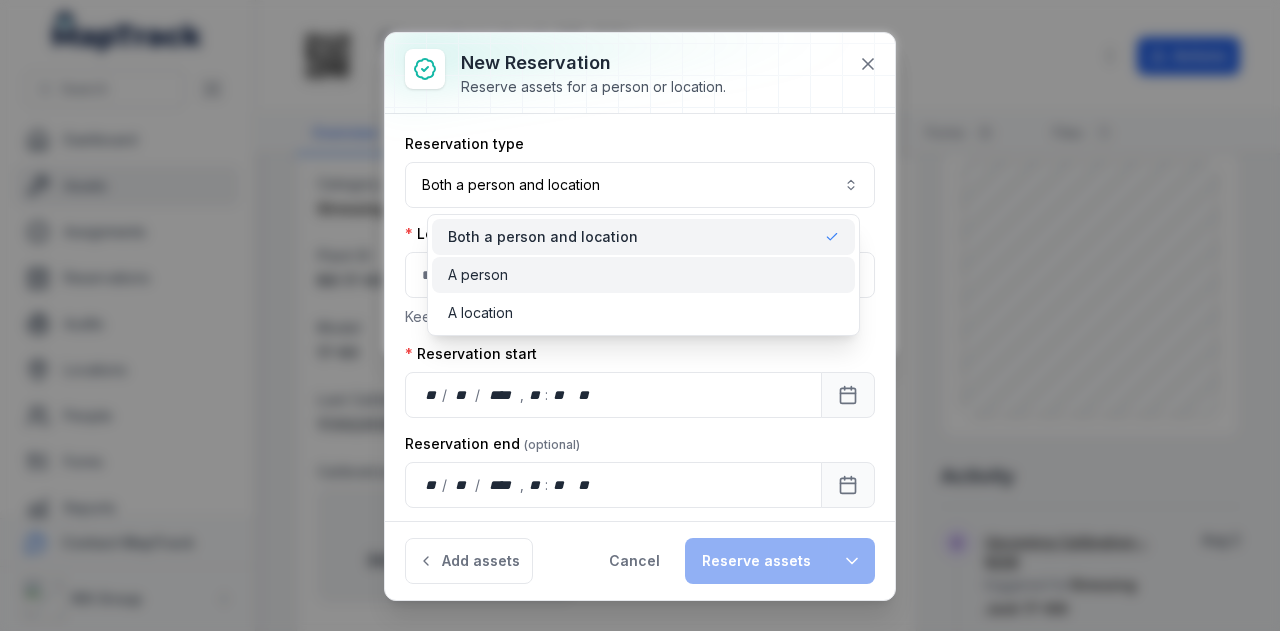 click on "A person" at bounding box center [643, 275] 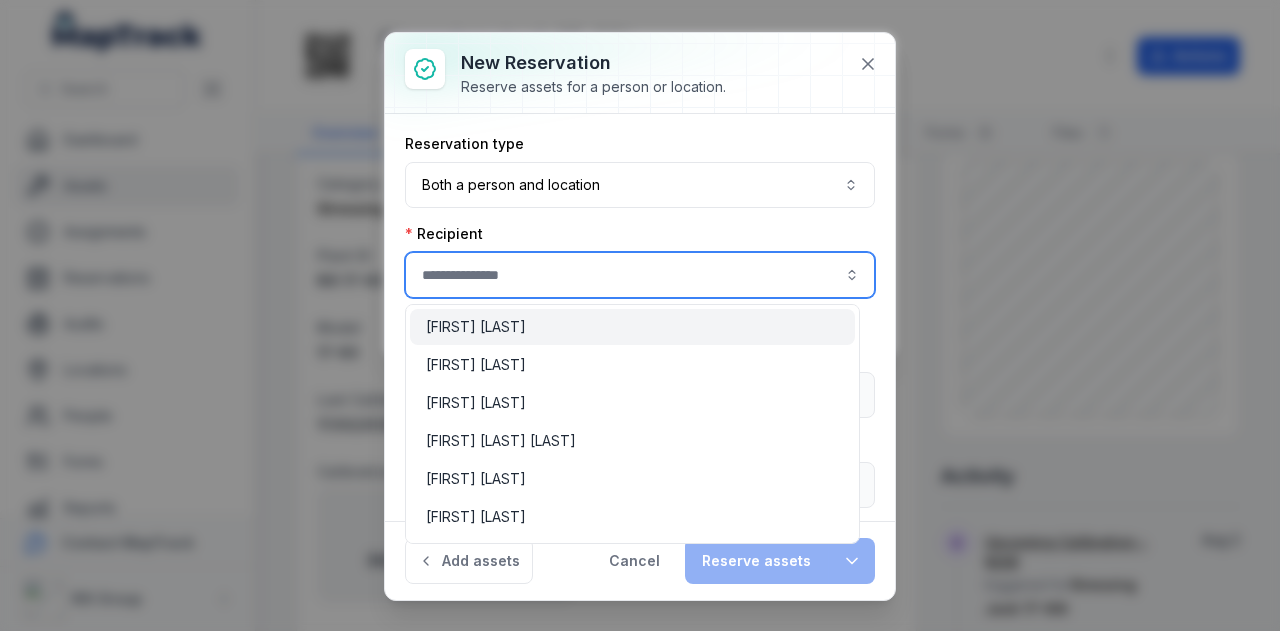 click at bounding box center (640, 275) 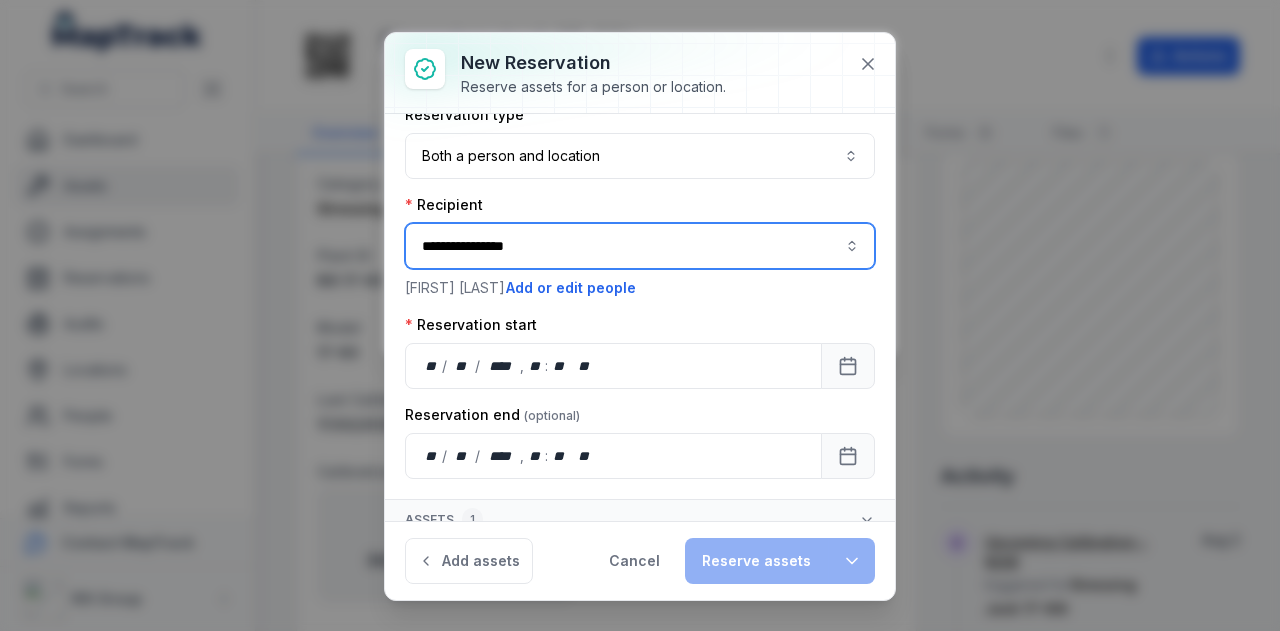scroll, scrollTop: 42, scrollLeft: 0, axis: vertical 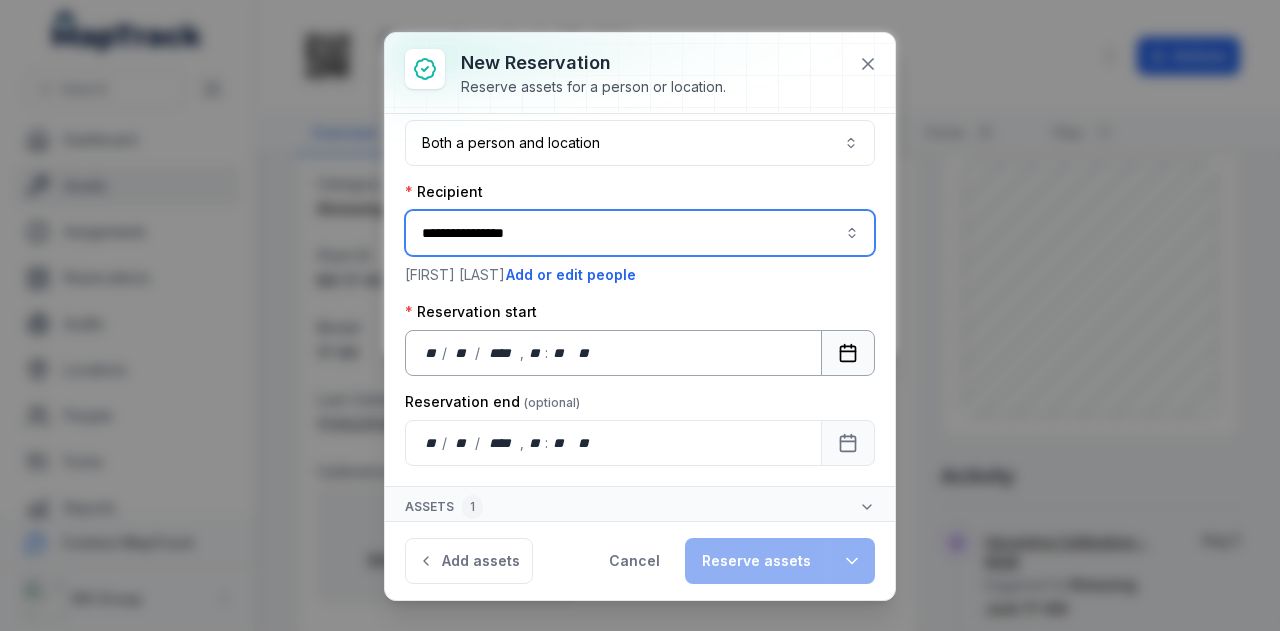 type on "**********" 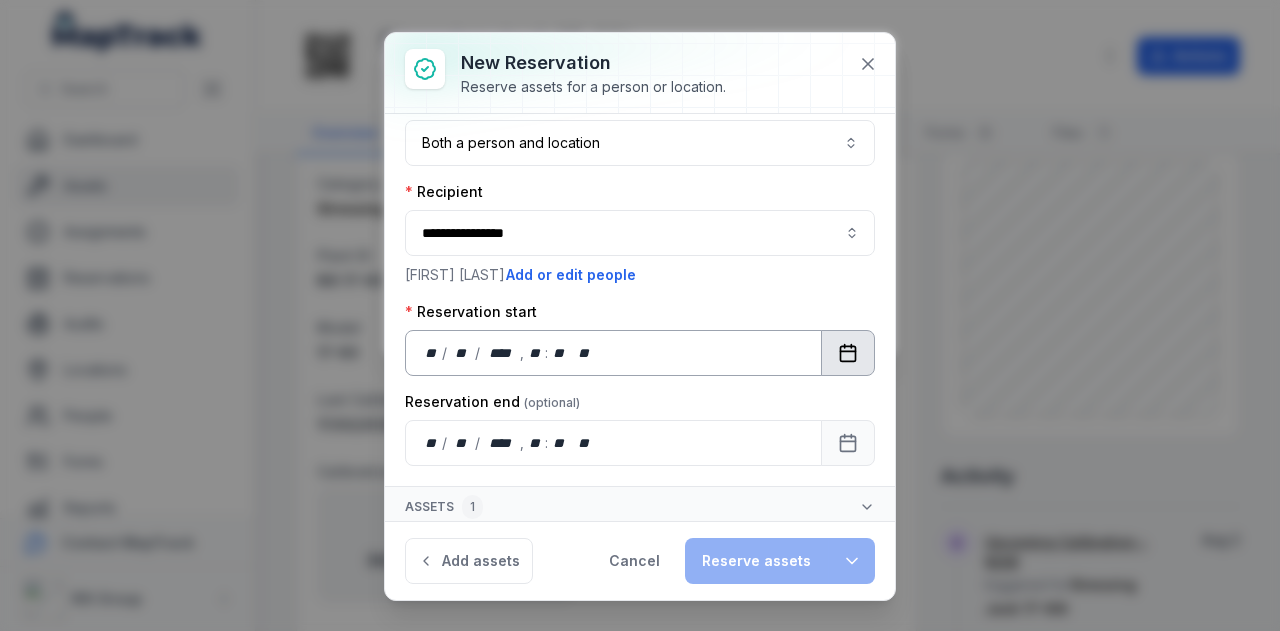 click at bounding box center (848, 353) 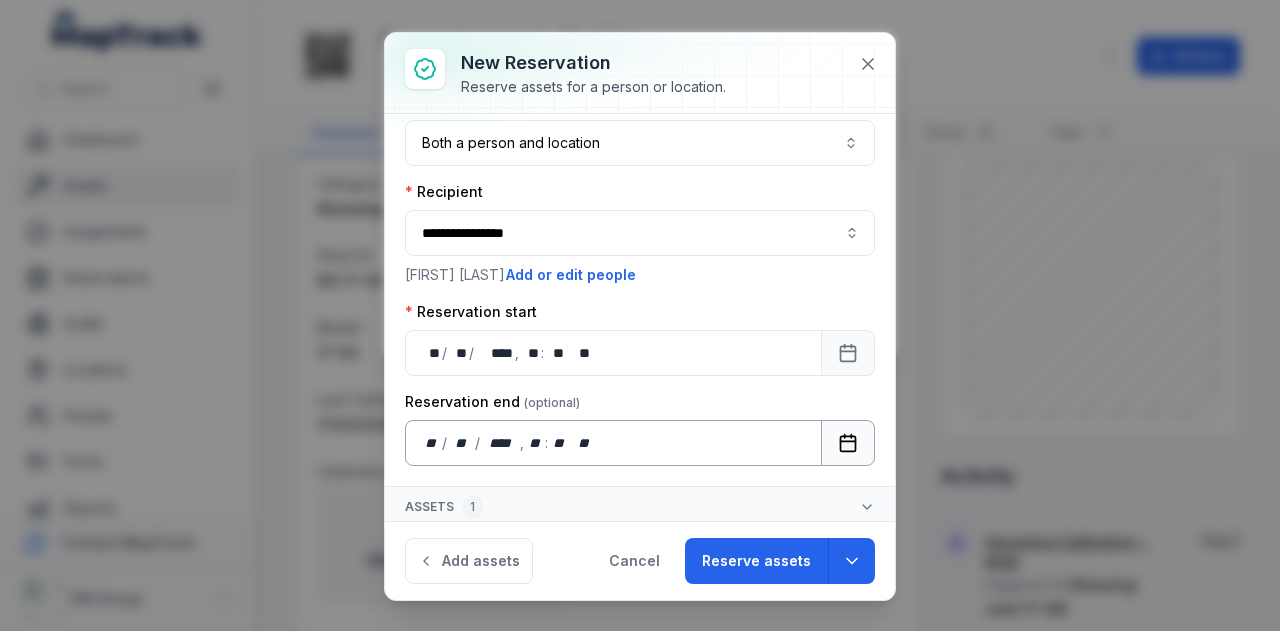 click at bounding box center [848, 443] 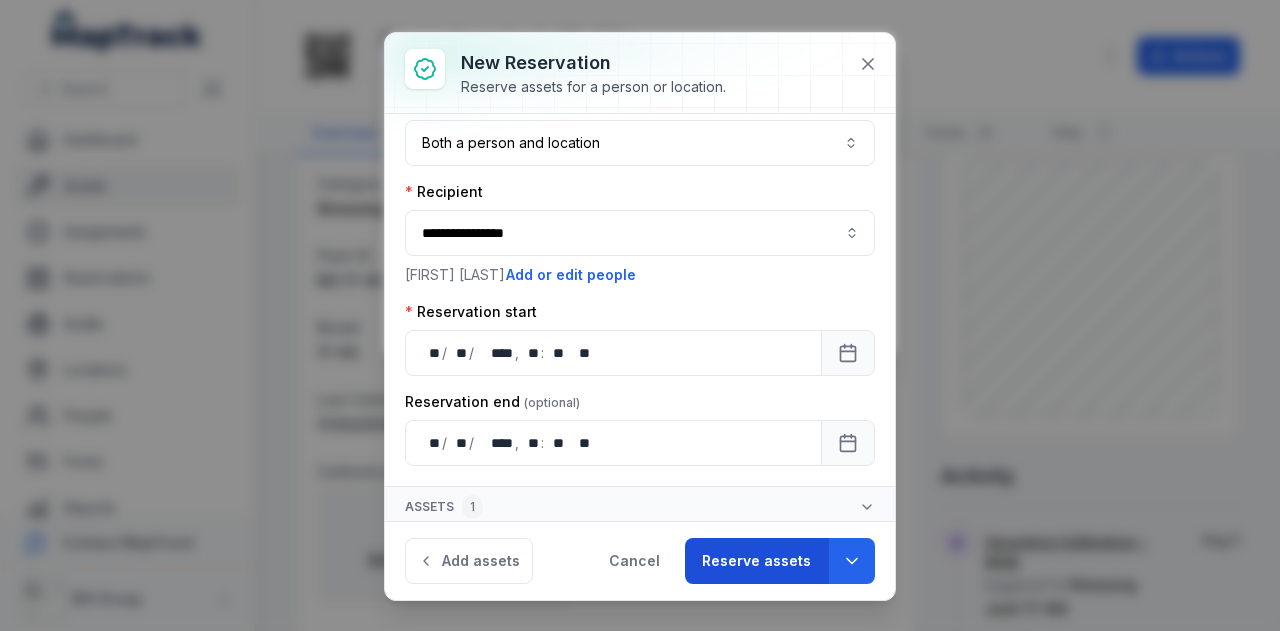 click on "Reserve assets" at bounding box center (756, 561) 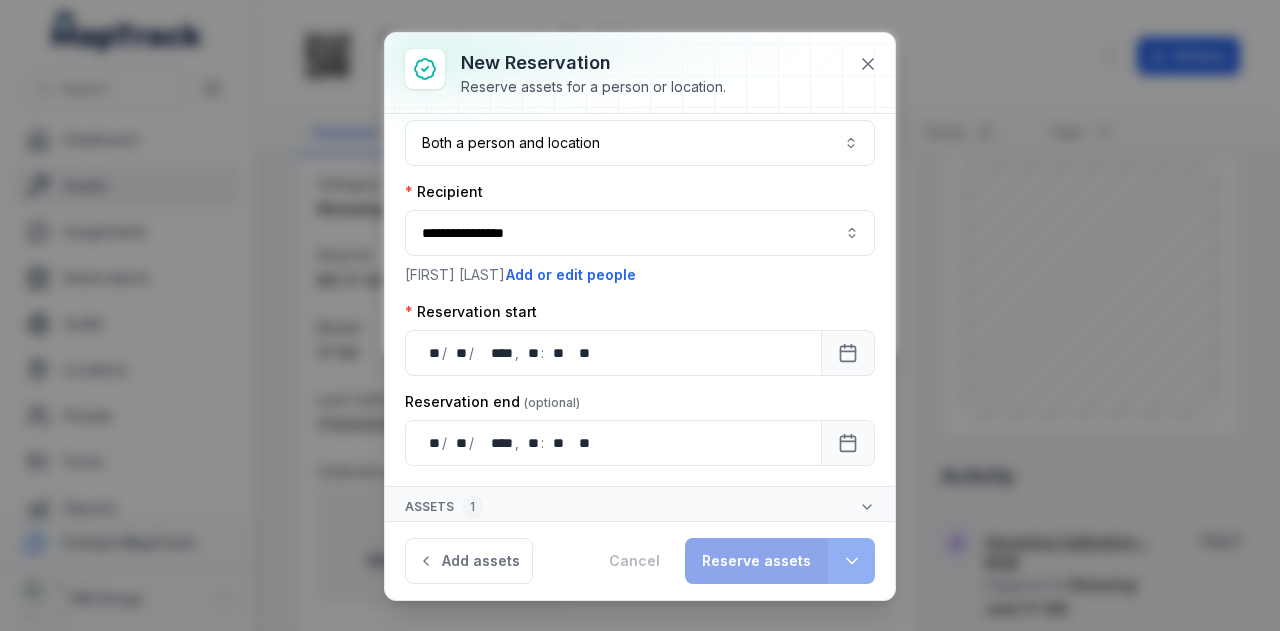type 